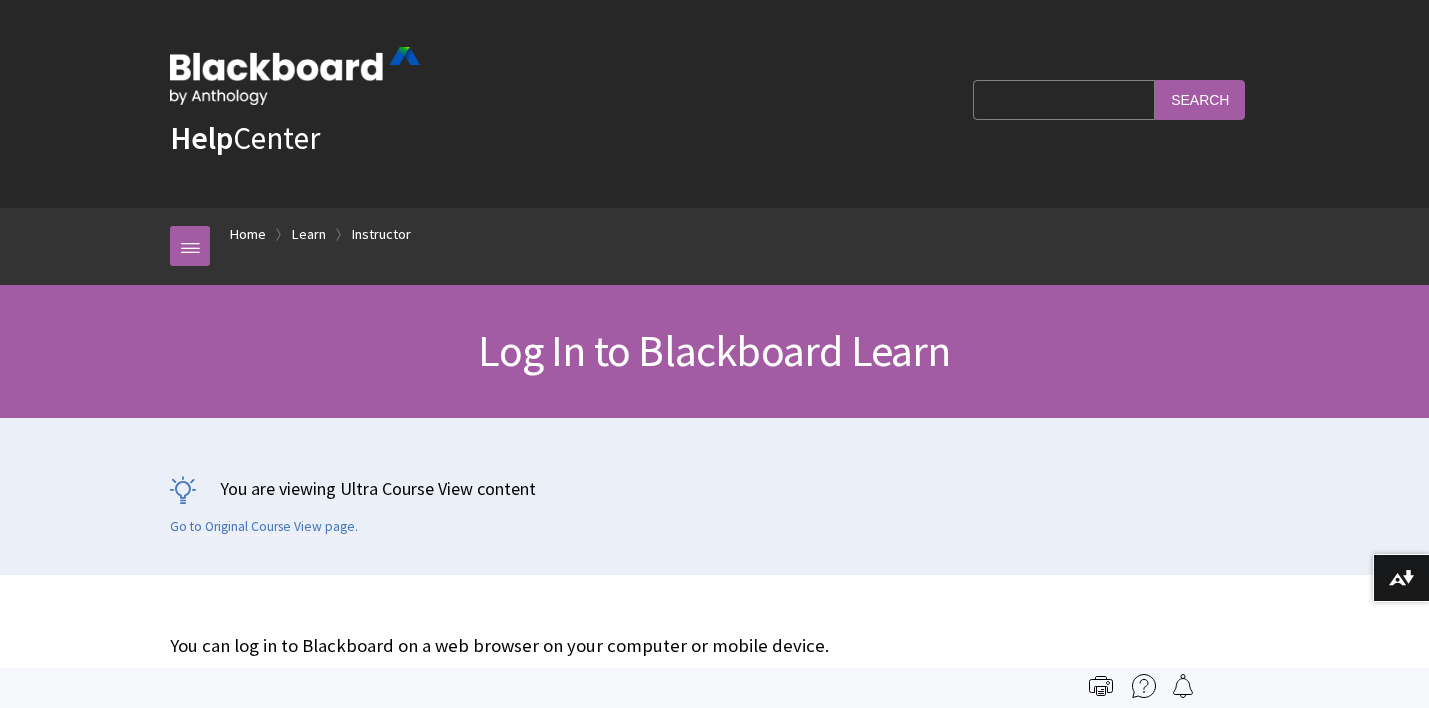 scroll, scrollTop: 298, scrollLeft: 0, axis: vertical 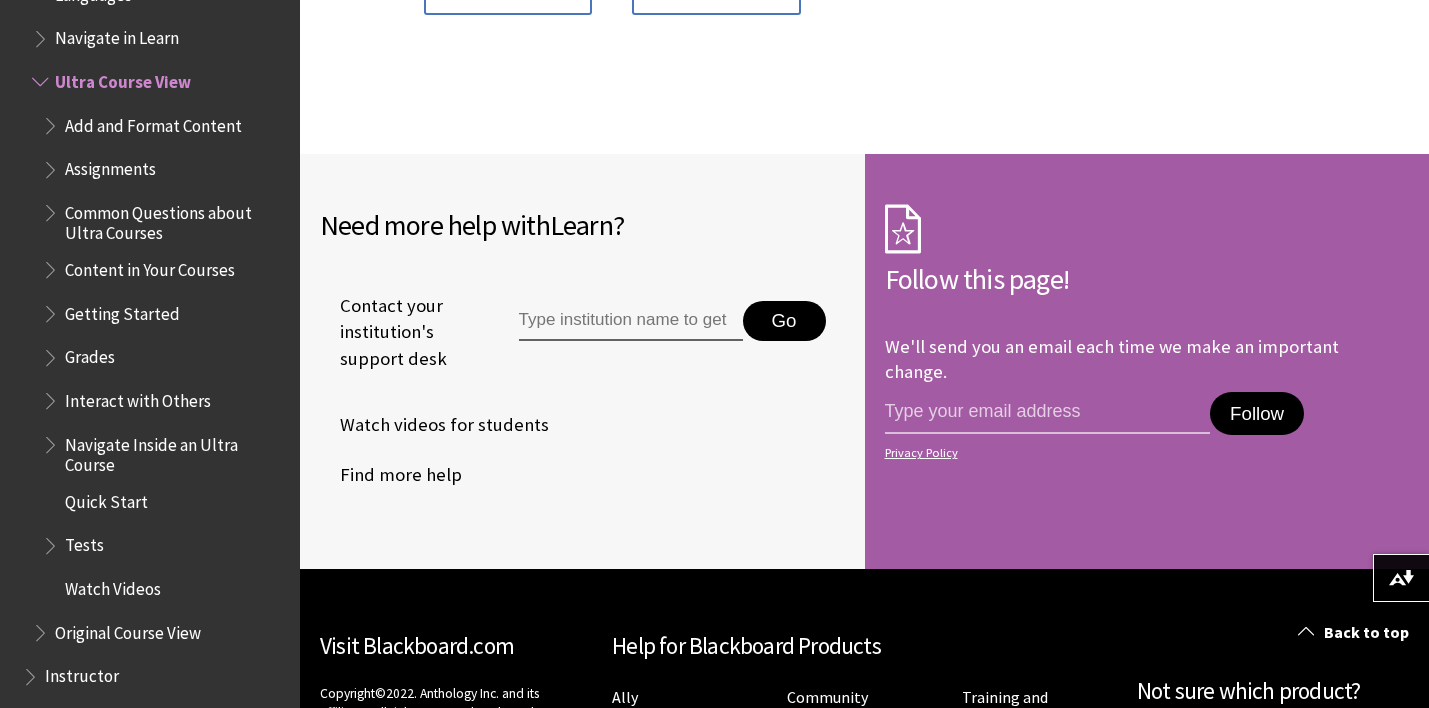 click at bounding box center (631, 321) 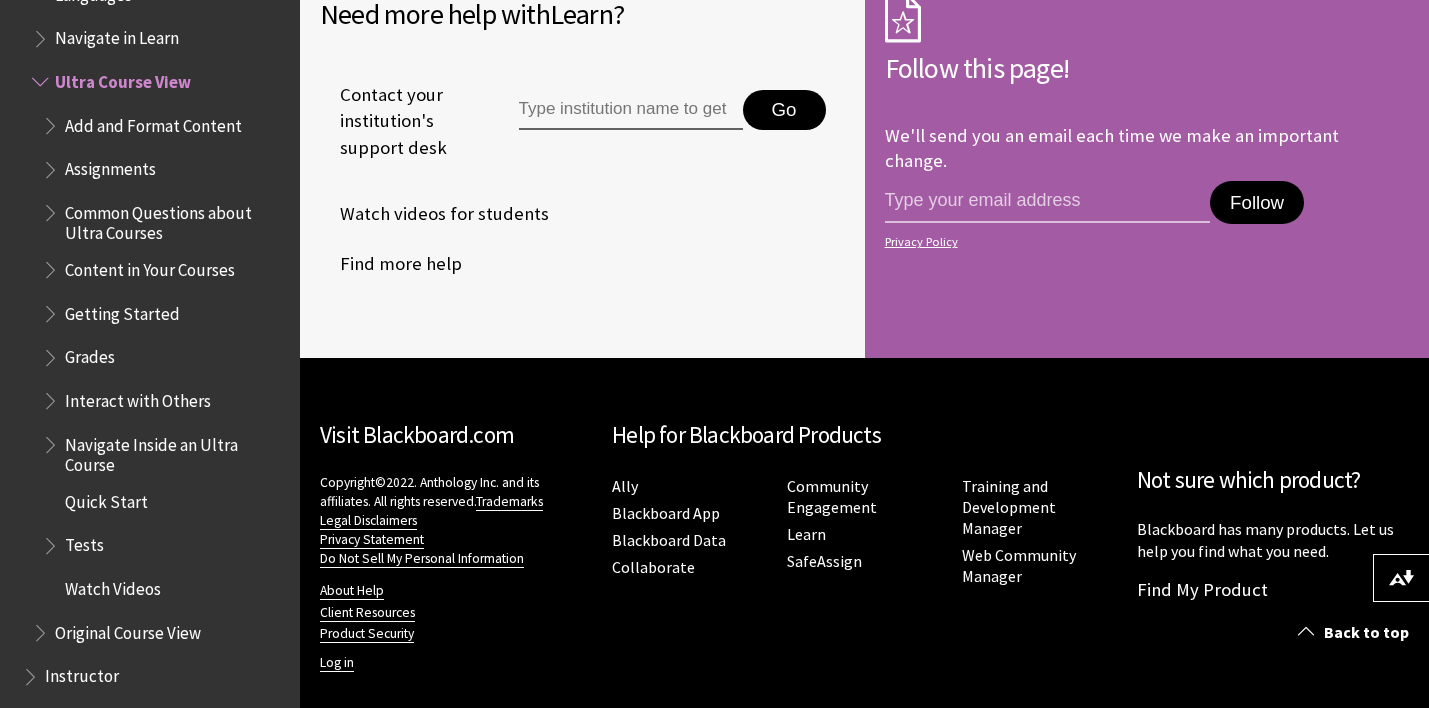 scroll, scrollTop: 2142, scrollLeft: 0, axis: vertical 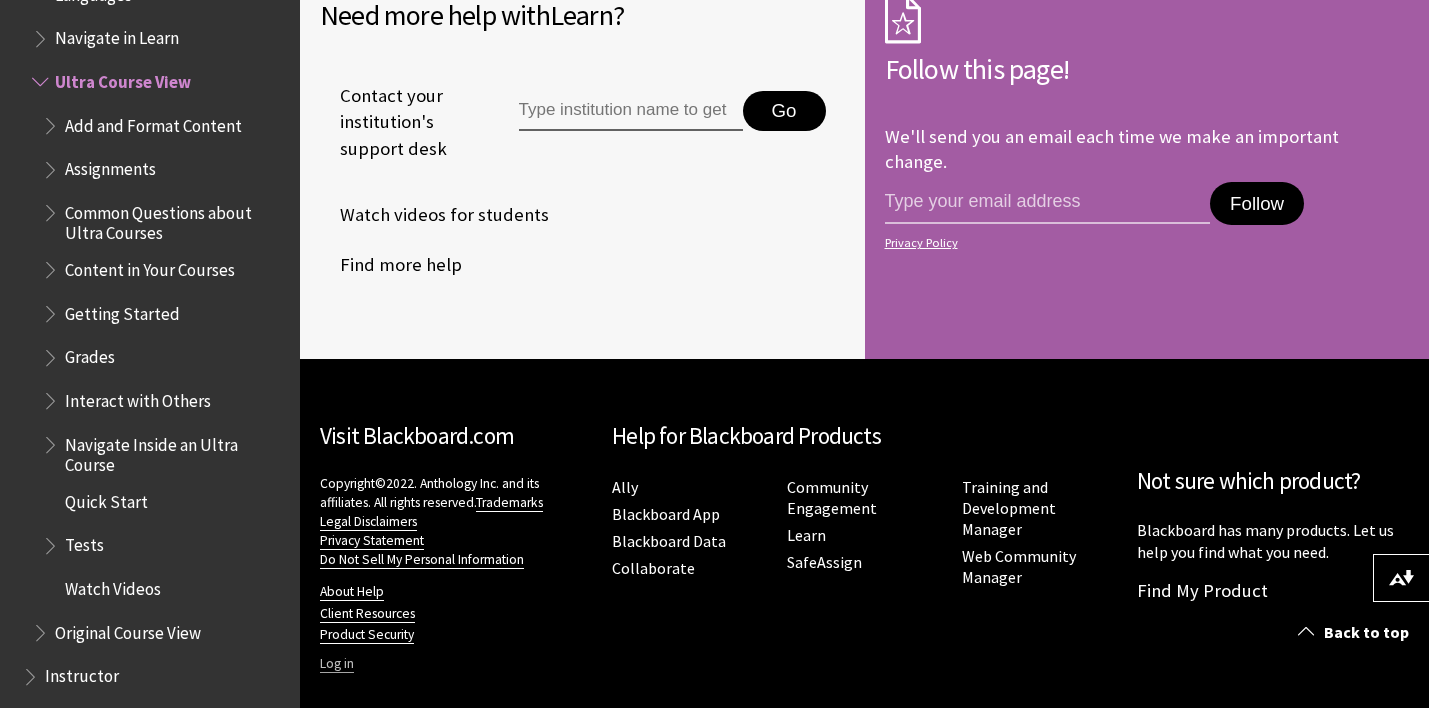 click on "Log in" at bounding box center [337, 664] 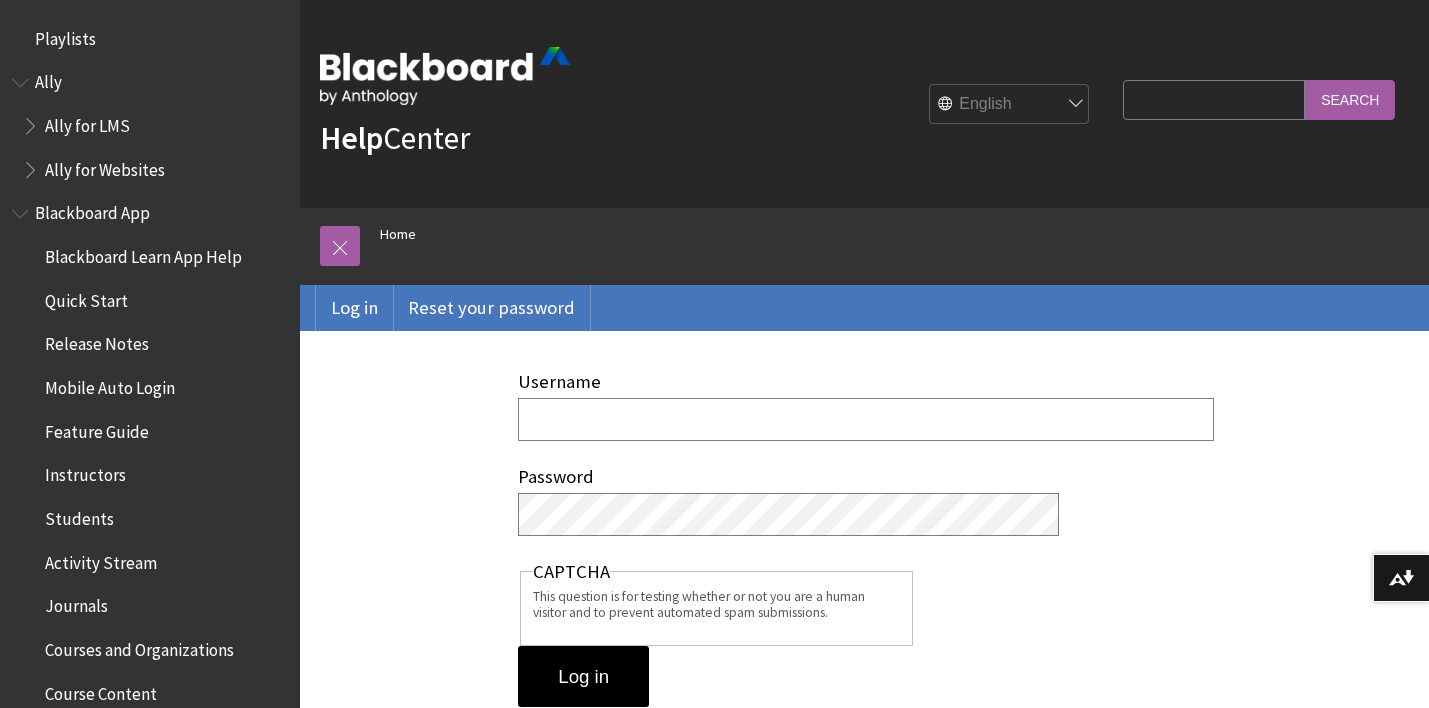 scroll, scrollTop: 0, scrollLeft: 0, axis: both 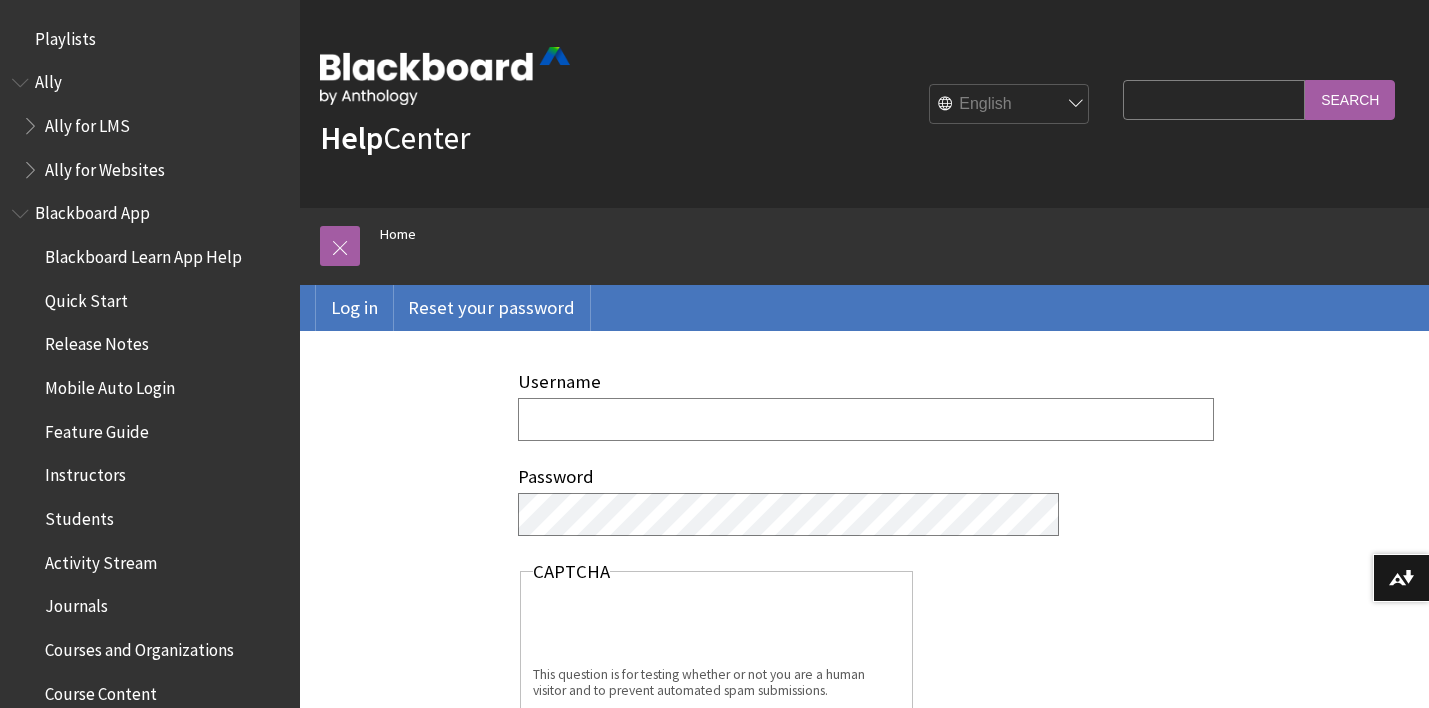 click on "Username" at bounding box center (866, 419) 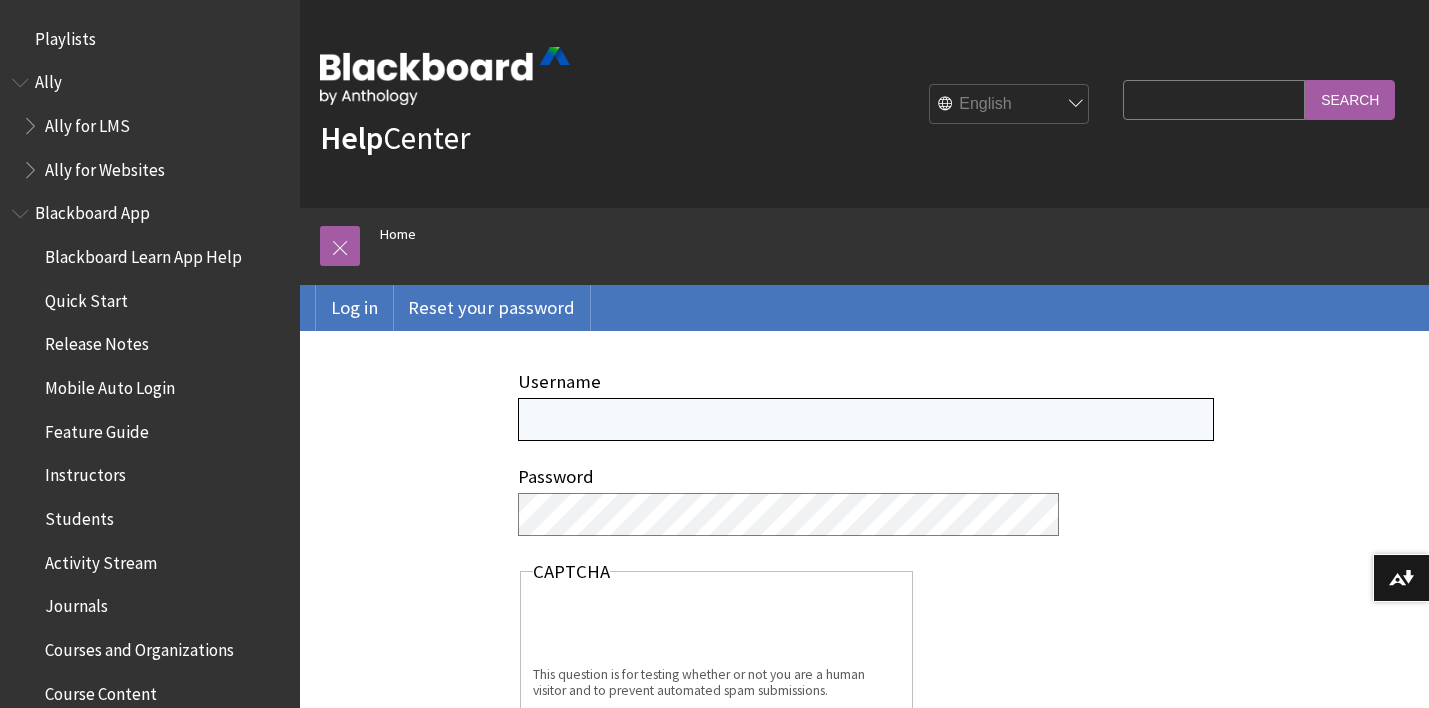 type on "pricea17@gmatc.matc.edu" 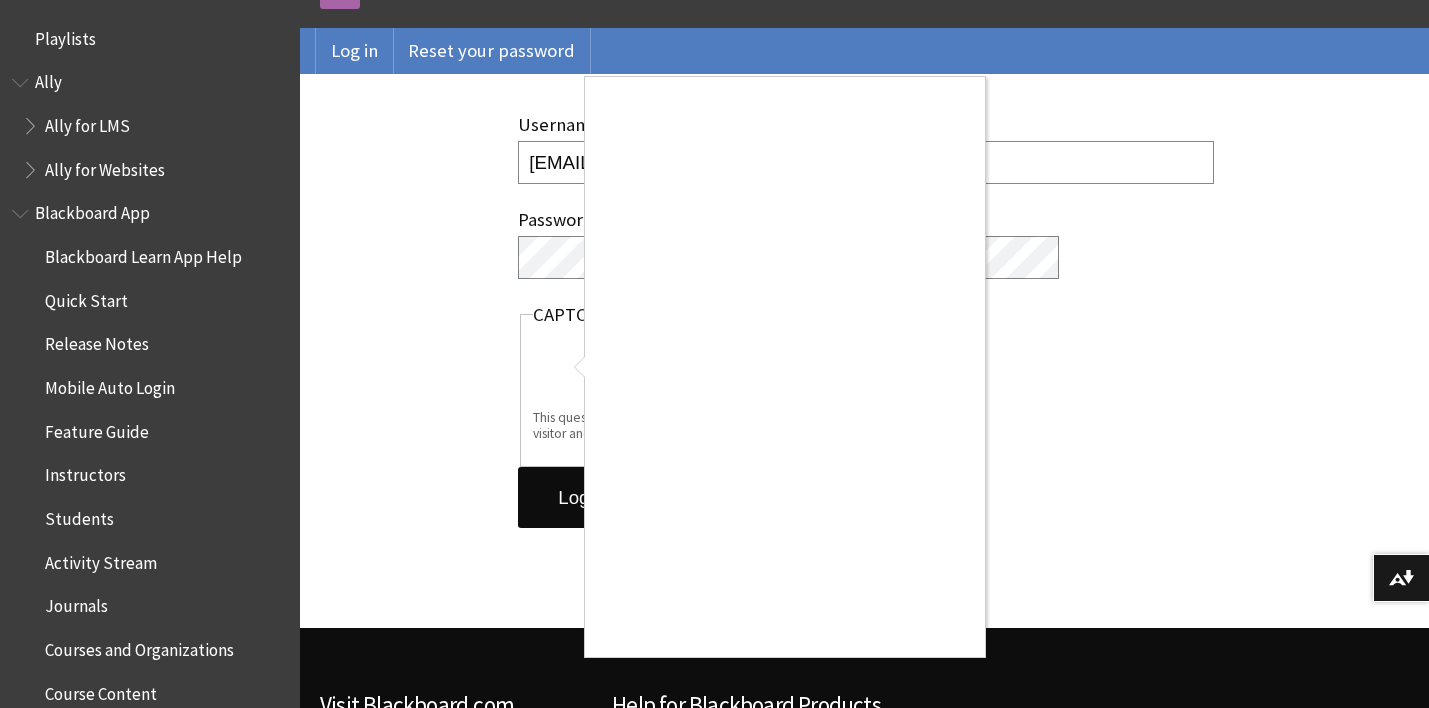 scroll, scrollTop: 259, scrollLeft: 0, axis: vertical 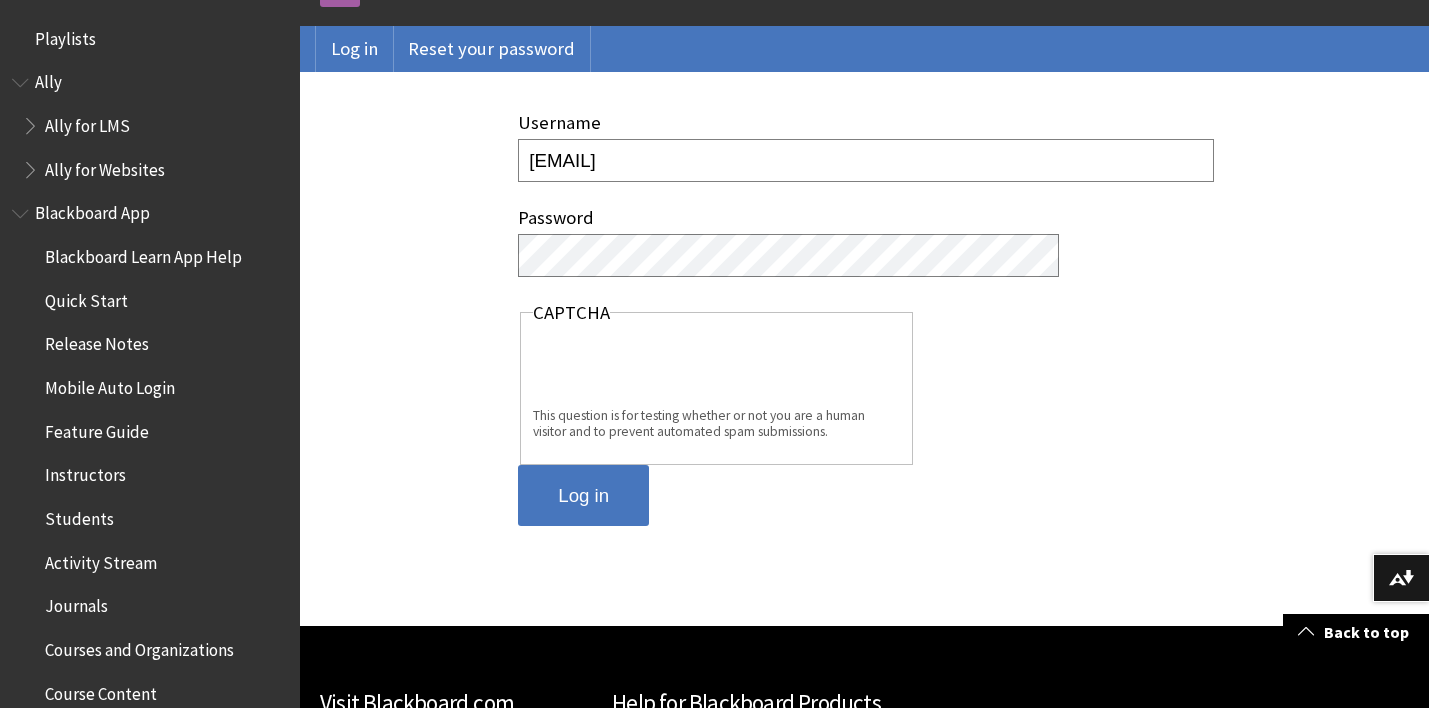 click on "Log in" at bounding box center [583, 496] 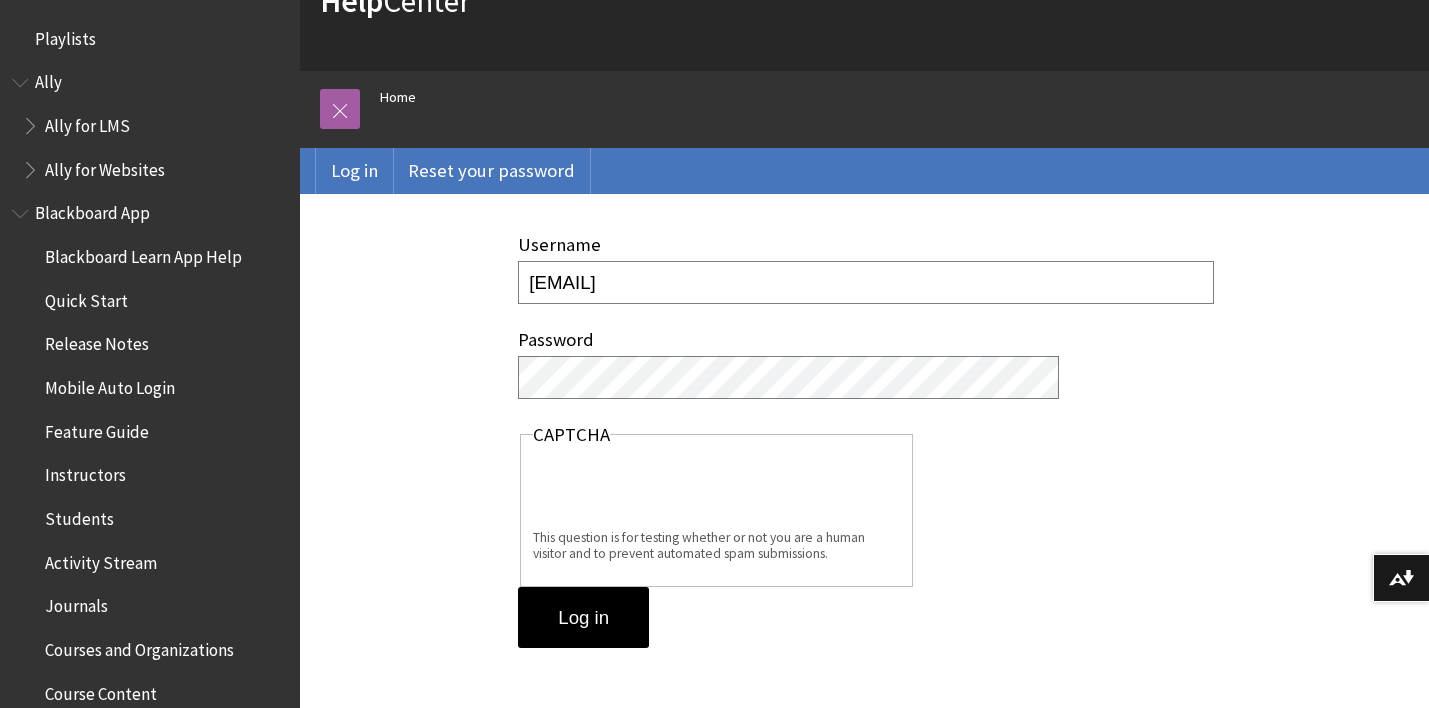 scroll, scrollTop: 137, scrollLeft: 0, axis: vertical 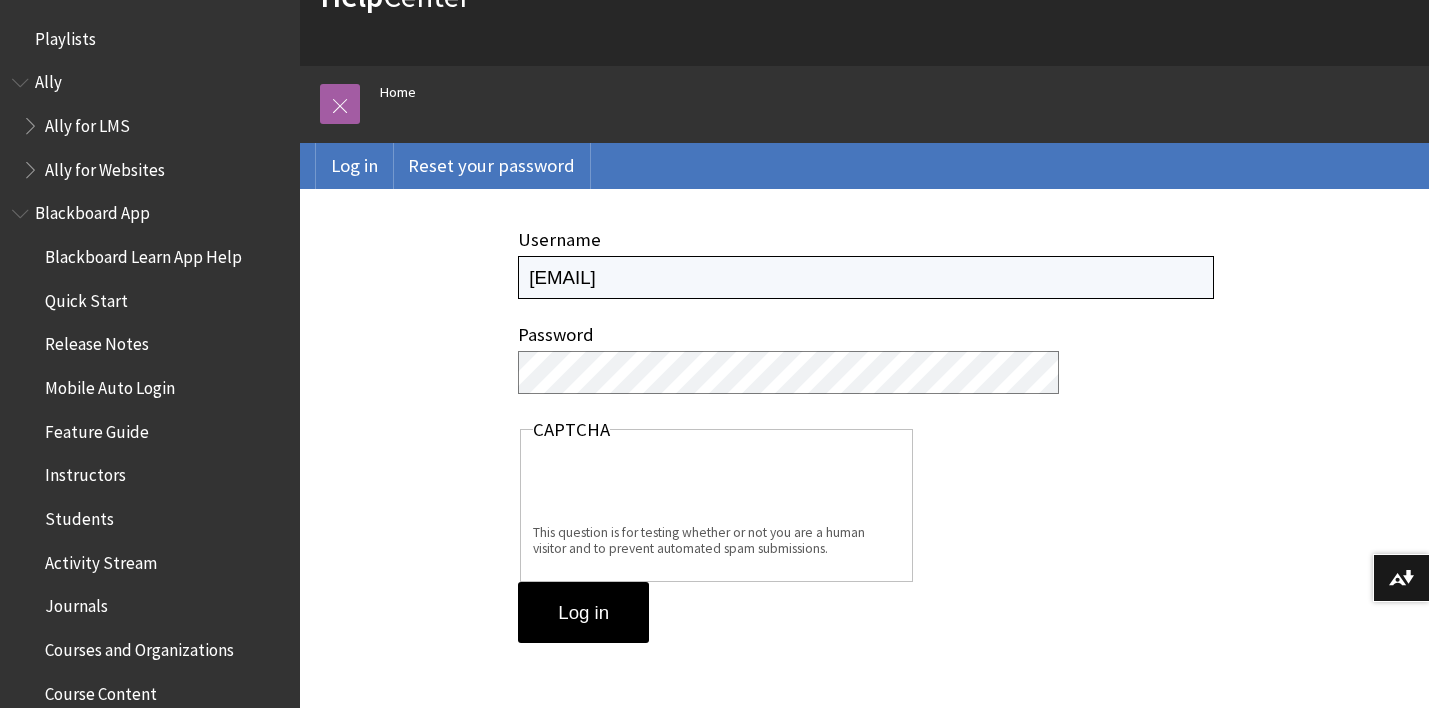 click on "pricea17@[EMAIL]" at bounding box center [866, 277] 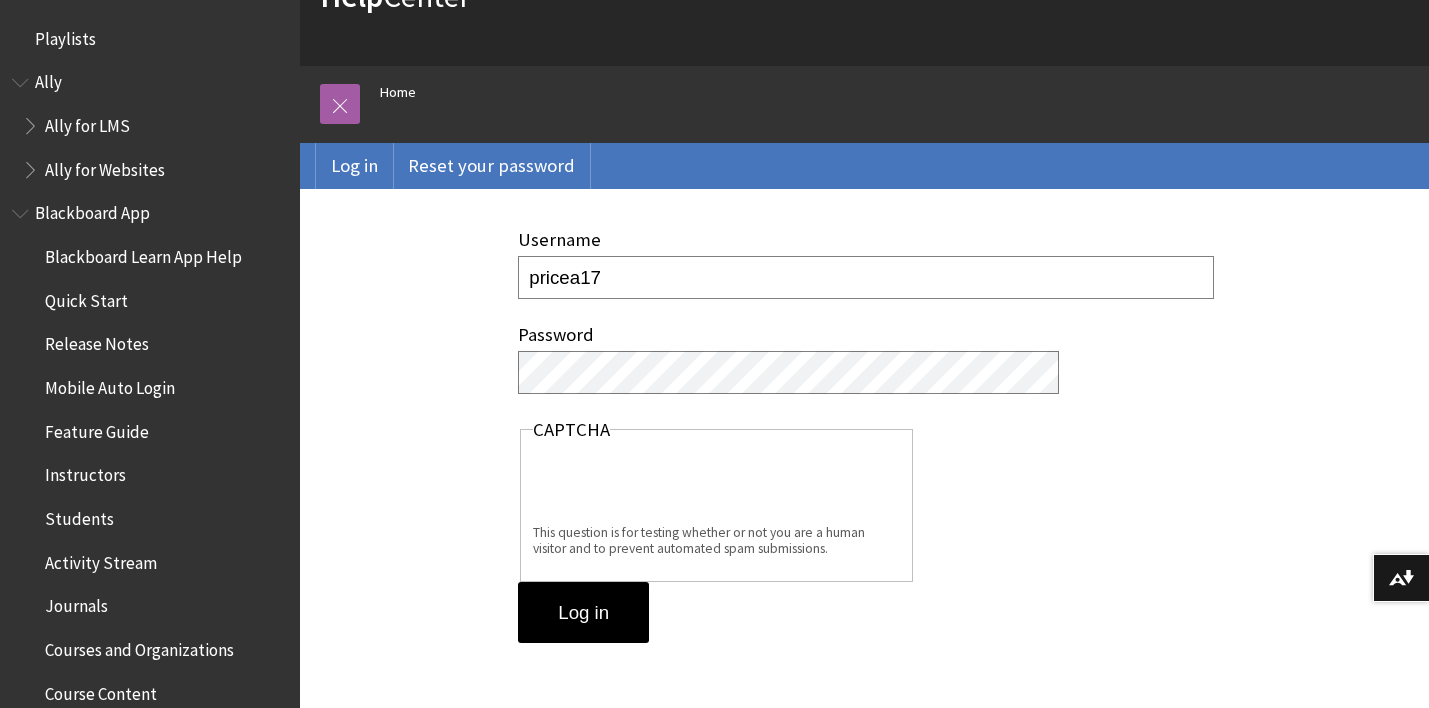 scroll, scrollTop: 0, scrollLeft: 0, axis: both 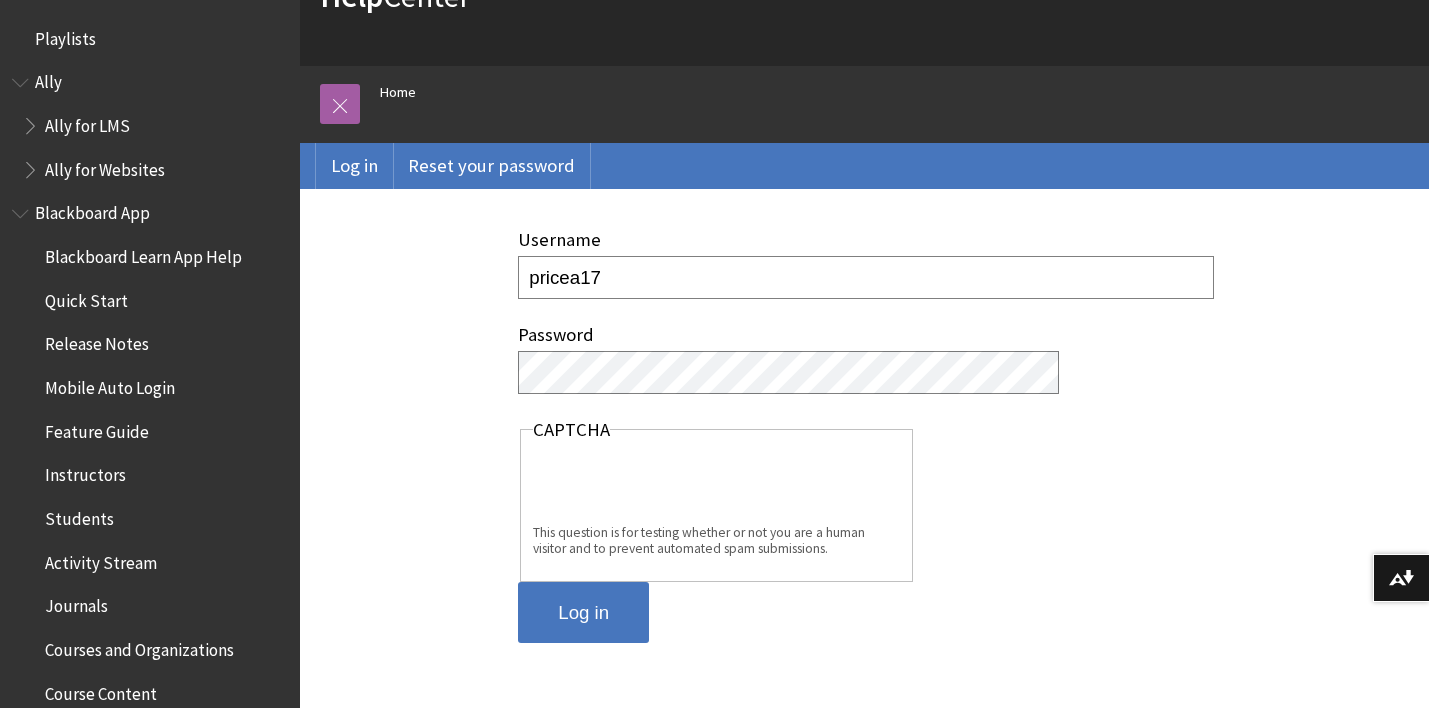 click on "Log in" at bounding box center [583, 613] 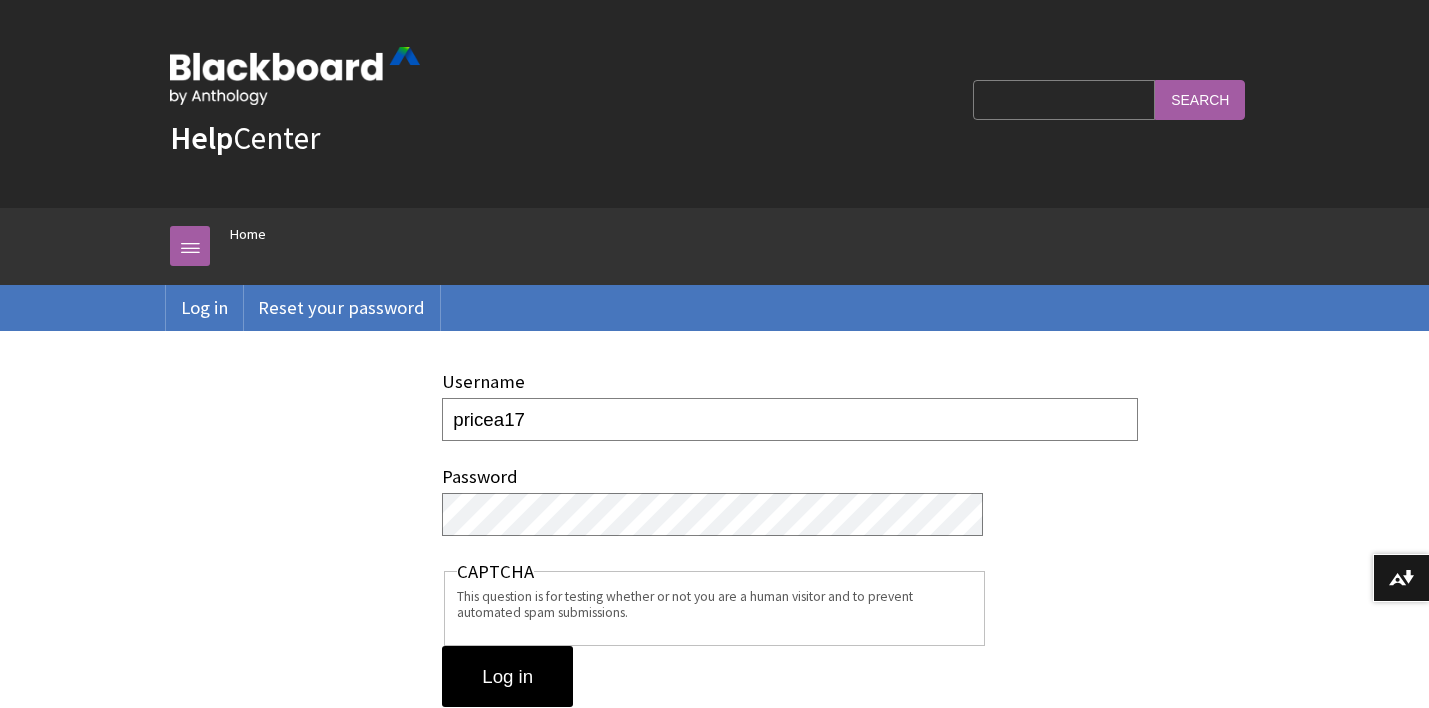 scroll, scrollTop: 0, scrollLeft: 0, axis: both 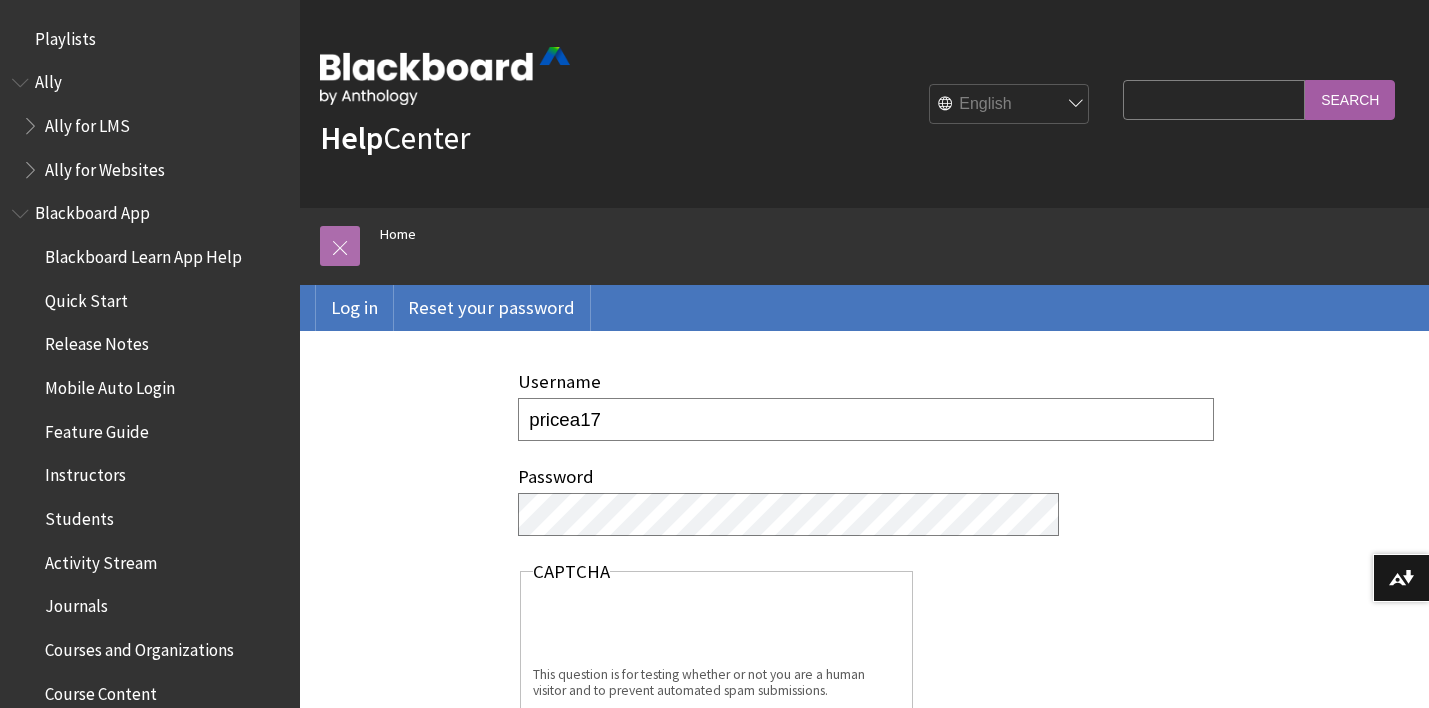 click at bounding box center (340, 246) 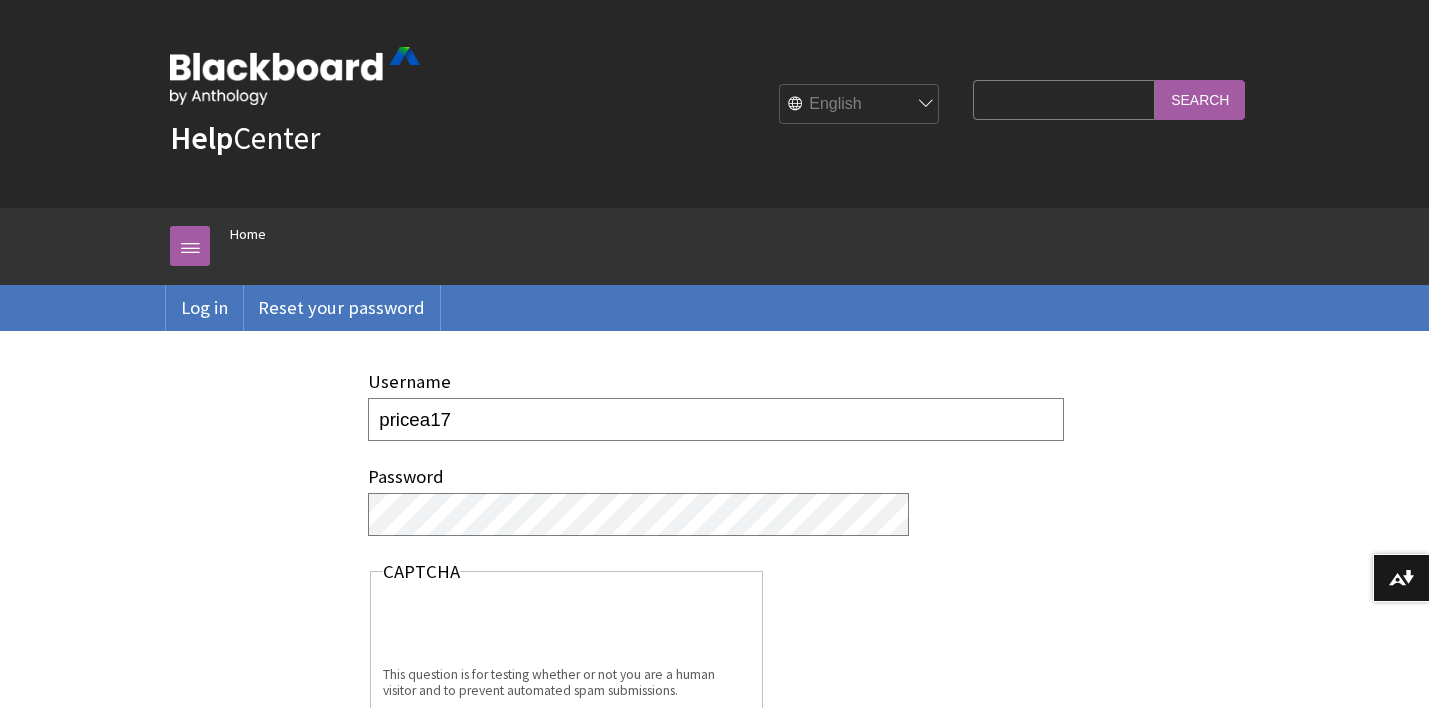 click on "Search Query" at bounding box center [1064, 99] 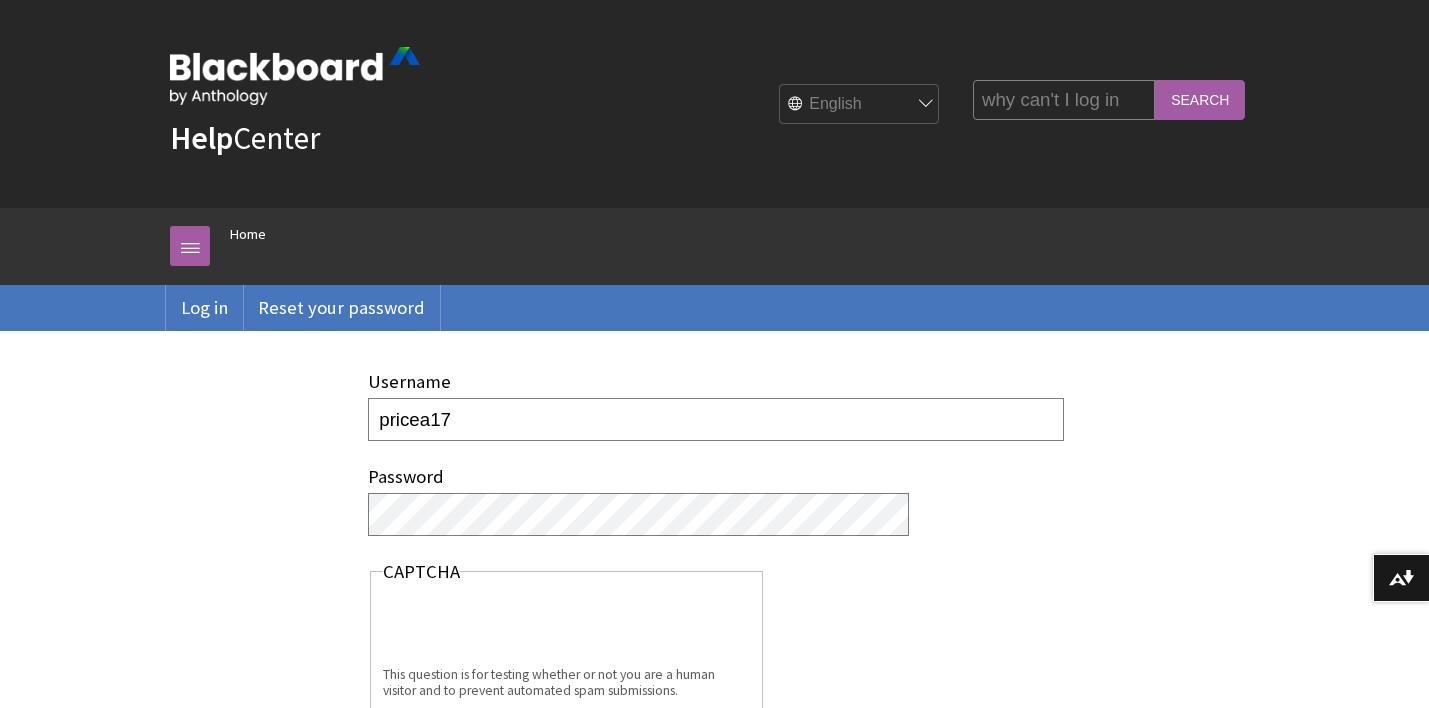 type on "why can't I log in" 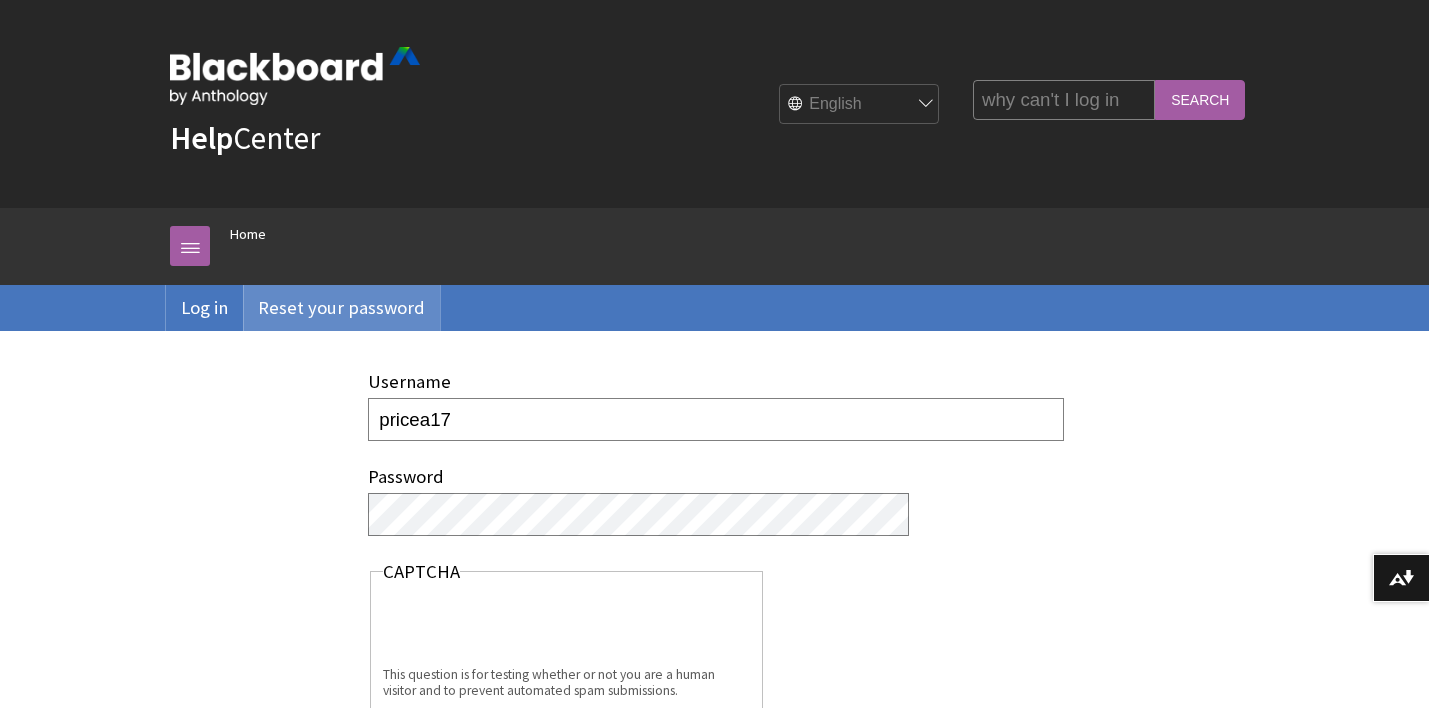 click on "Reset your password" at bounding box center (341, 308) 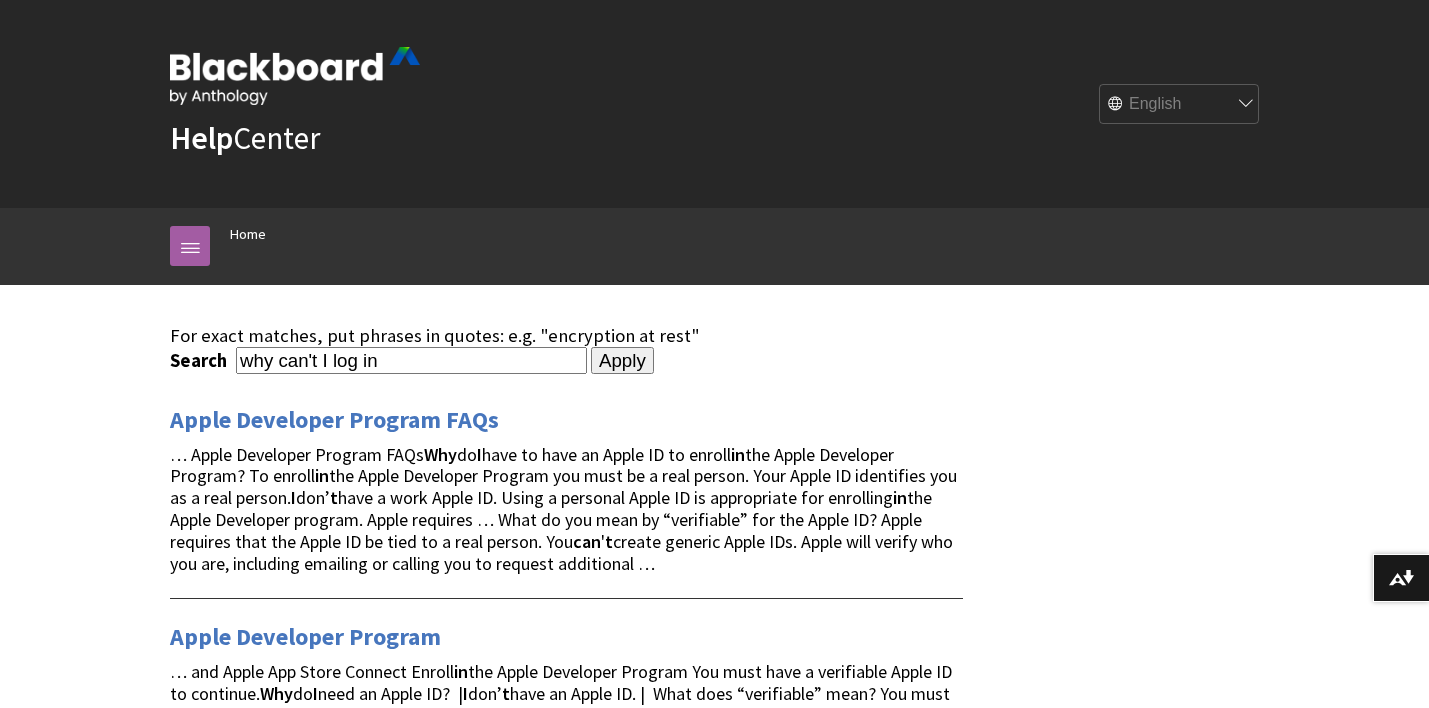 scroll, scrollTop: 0, scrollLeft: 0, axis: both 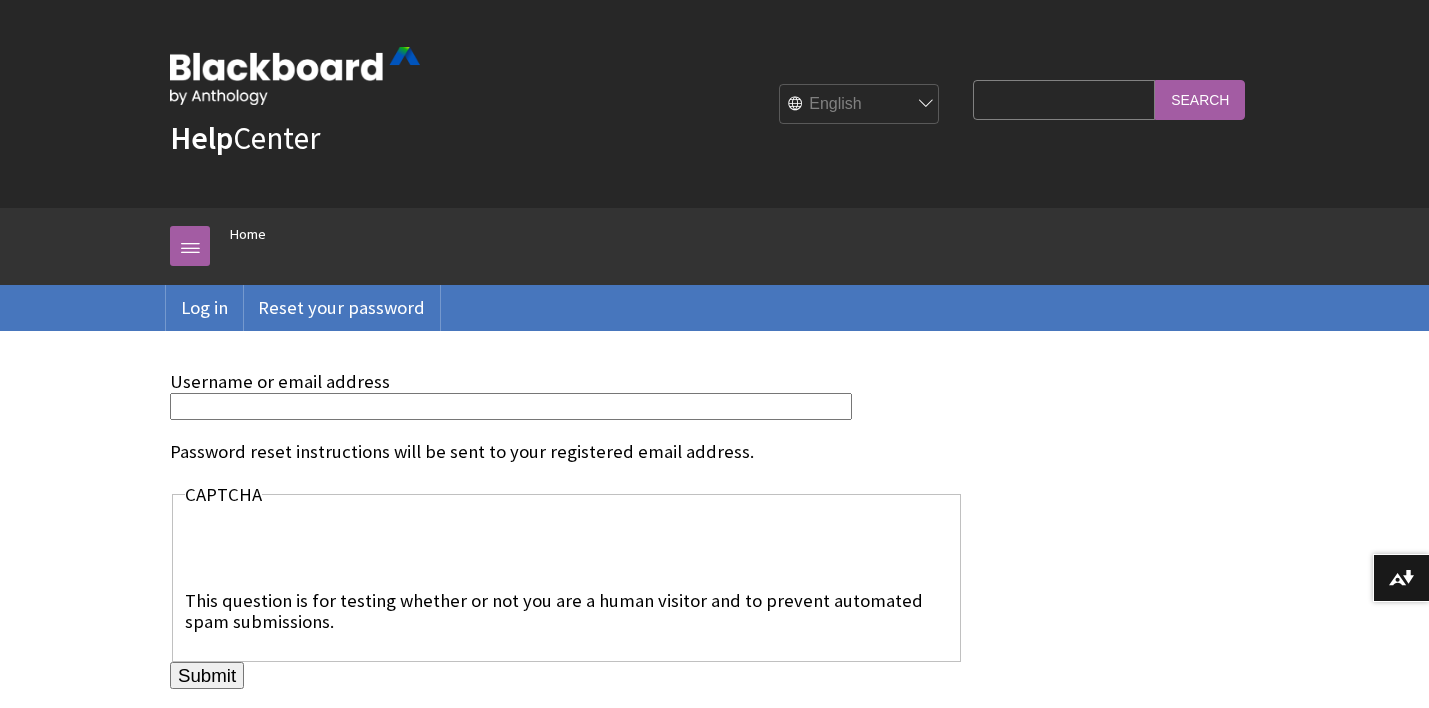 click on "Username or email address" at bounding box center (511, 406) 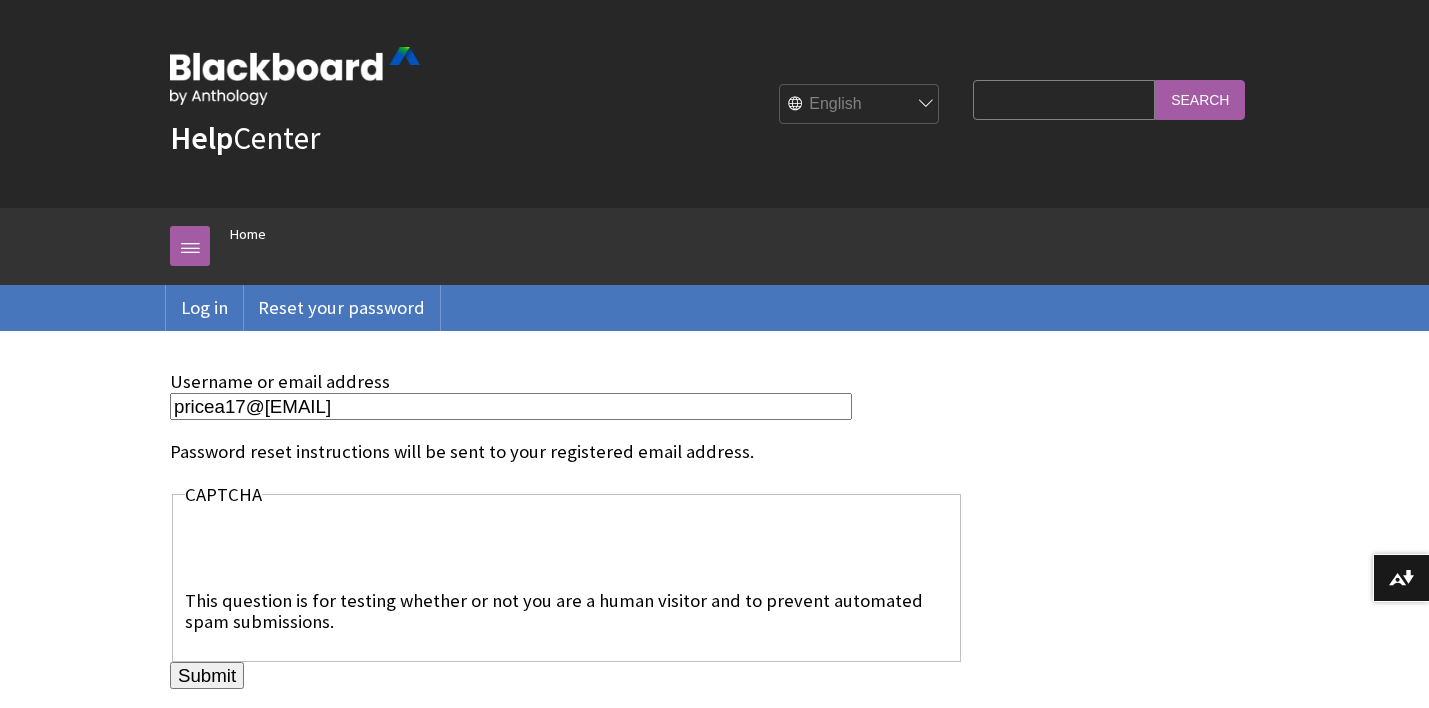 type on "pricea17@gmatc.matc.edu" 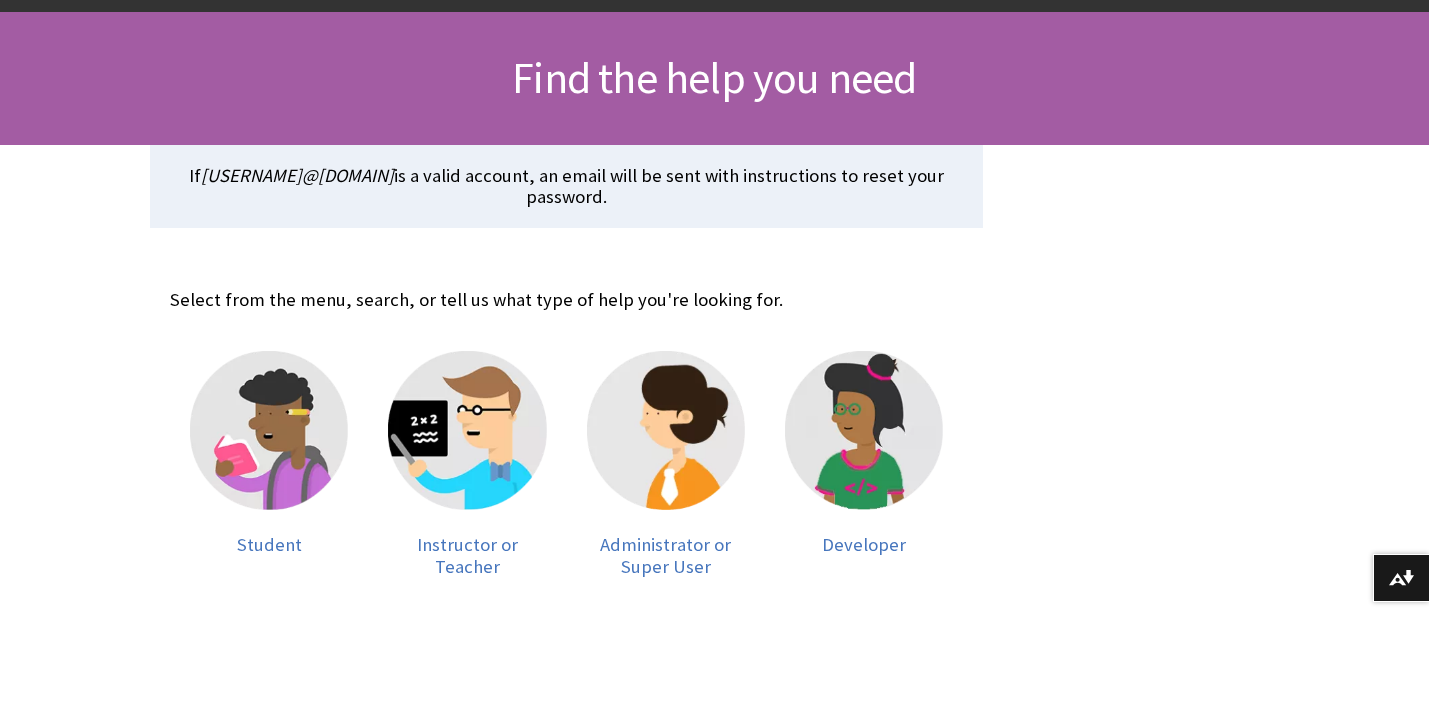 scroll, scrollTop: 277, scrollLeft: 0, axis: vertical 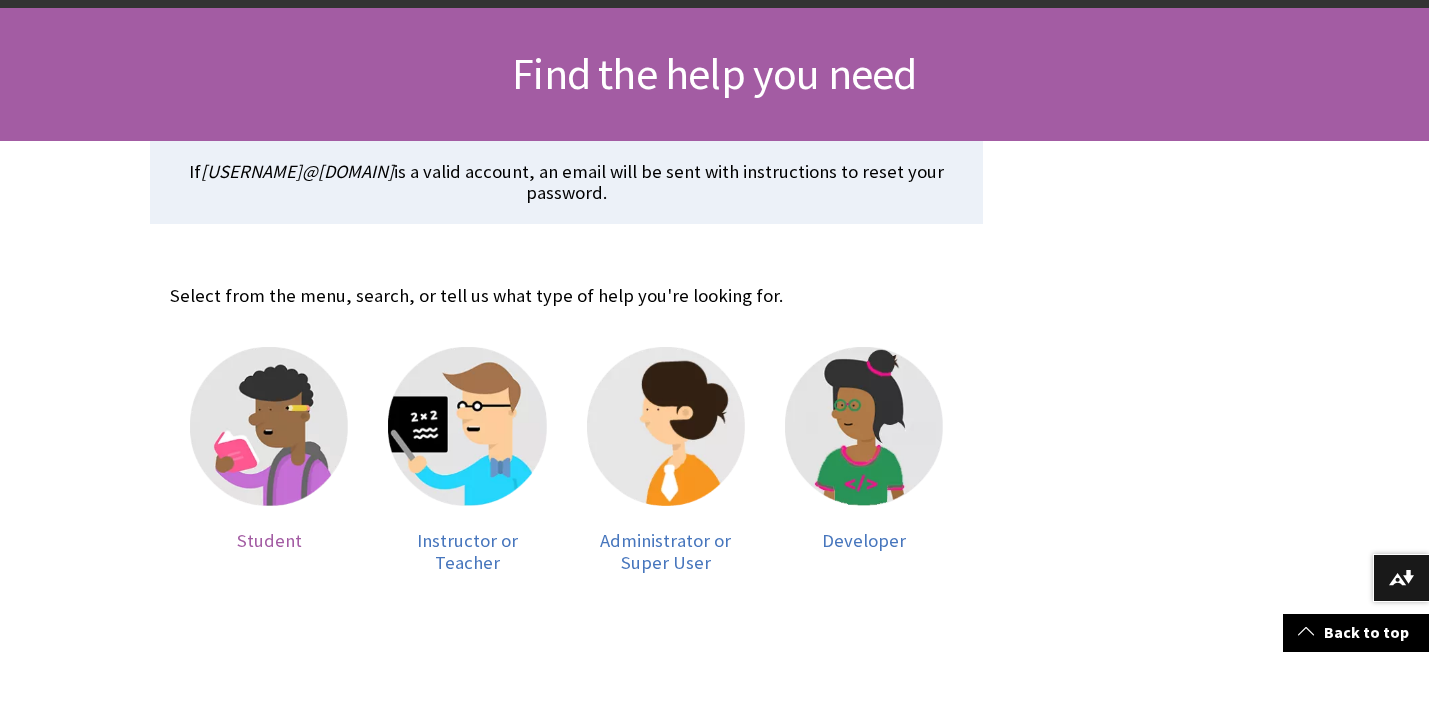 click at bounding box center [269, 426] 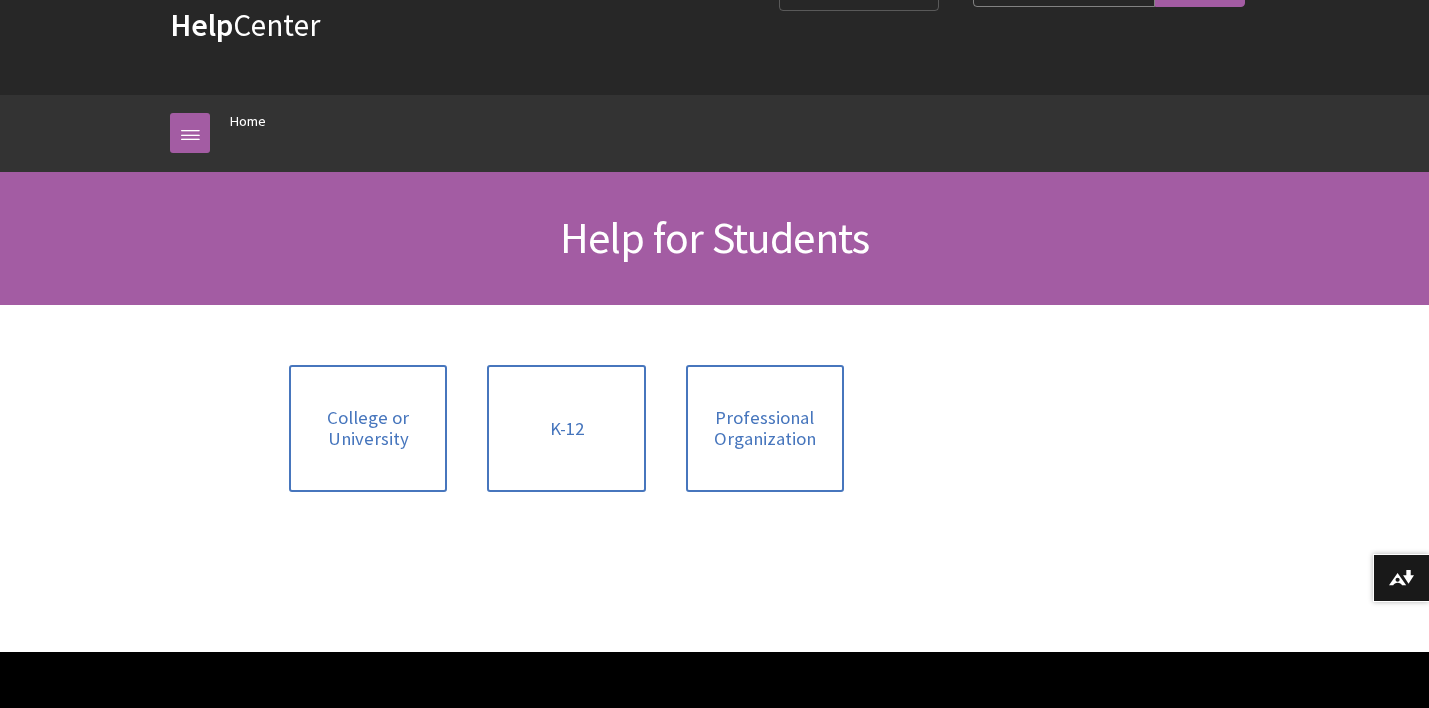 scroll, scrollTop: 125, scrollLeft: 0, axis: vertical 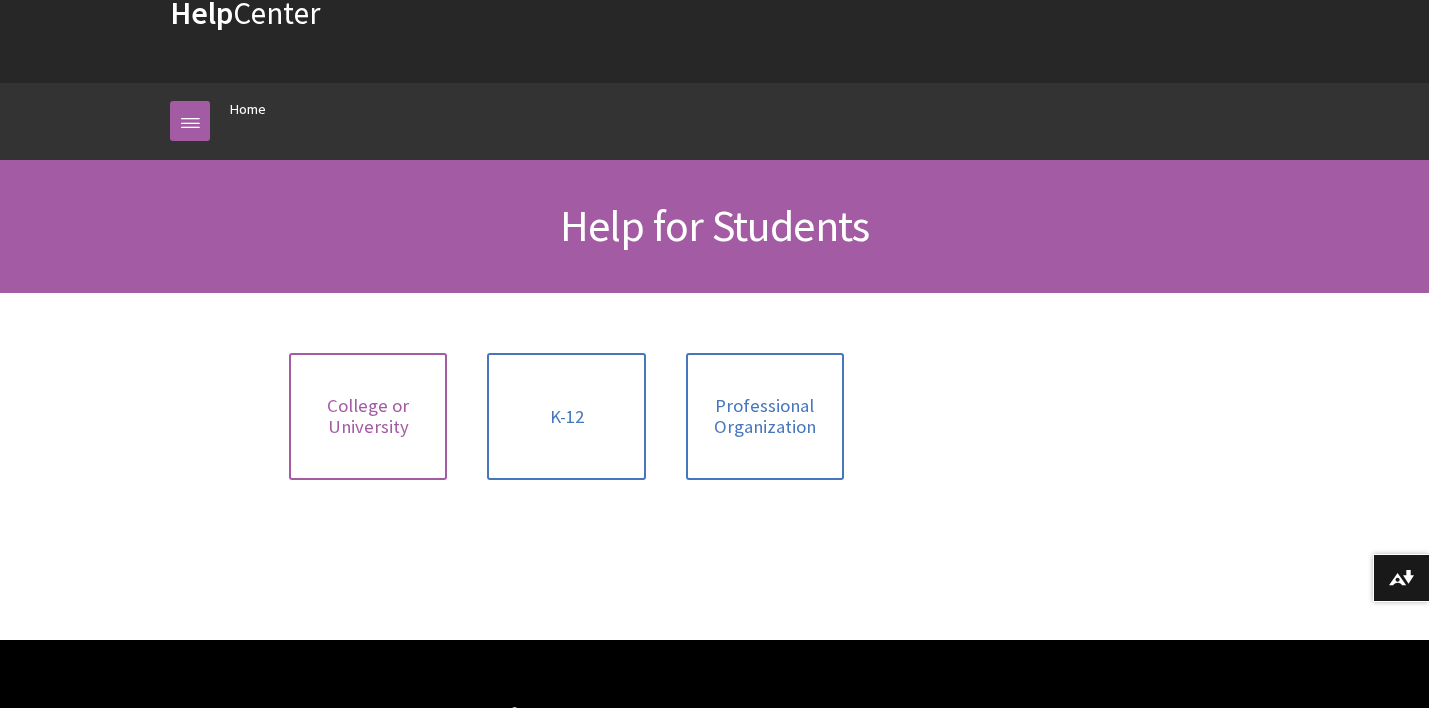 click on "College or University" at bounding box center [368, 416] 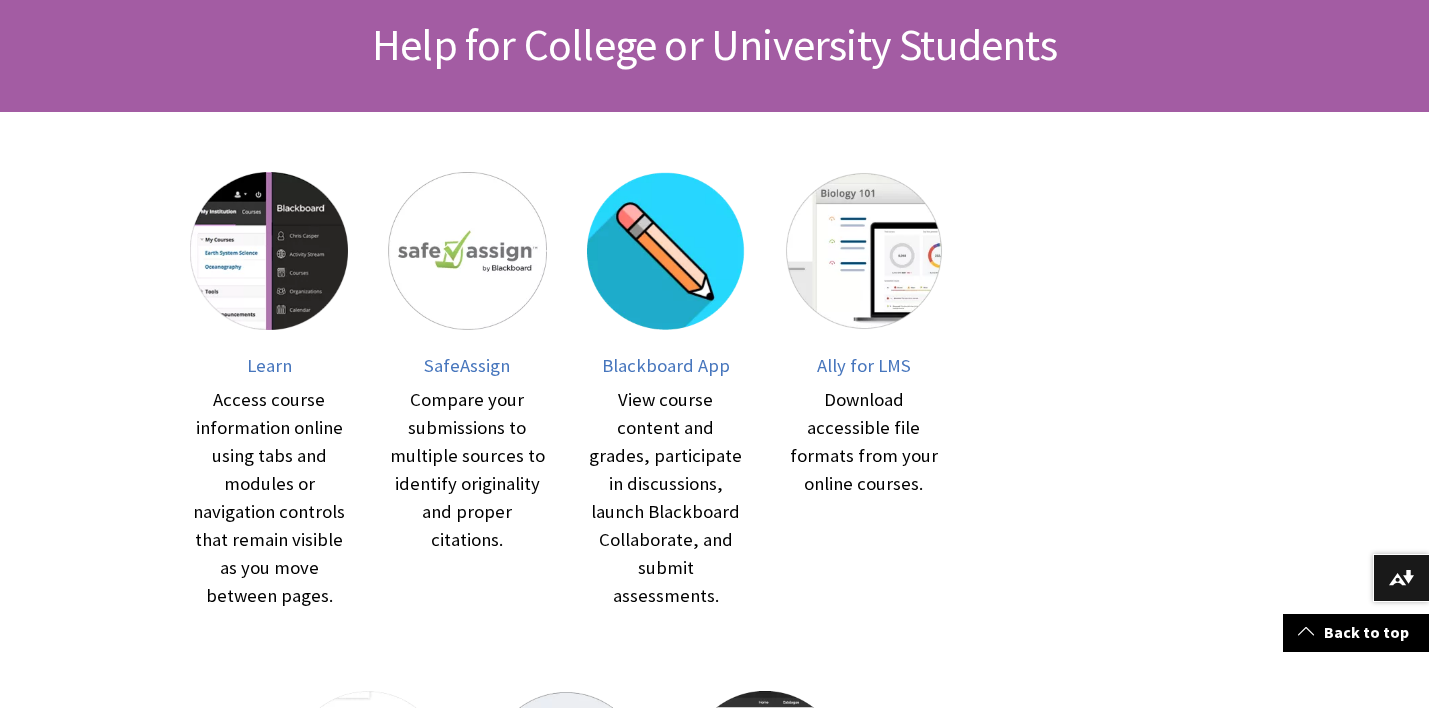 scroll, scrollTop: 306, scrollLeft: 0, axis: vertical 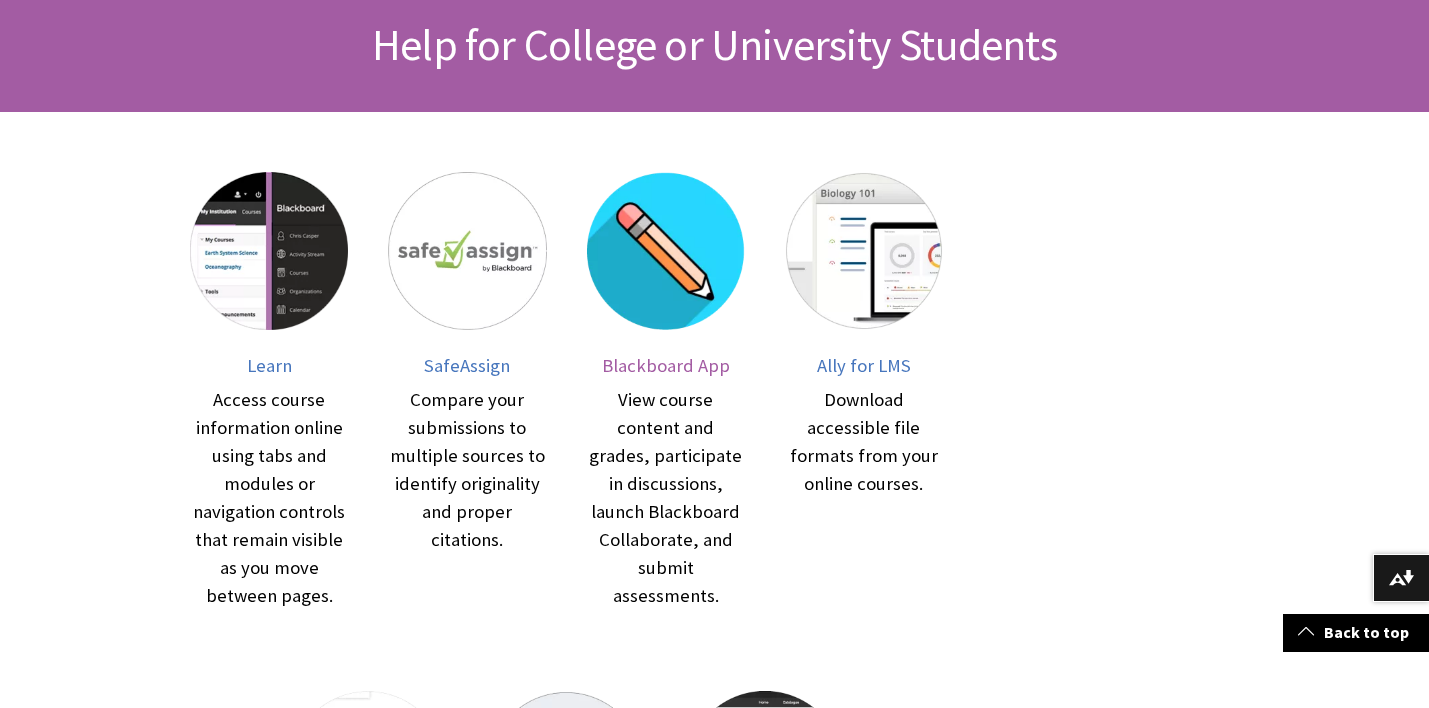 click at bounding box center [666, 251] 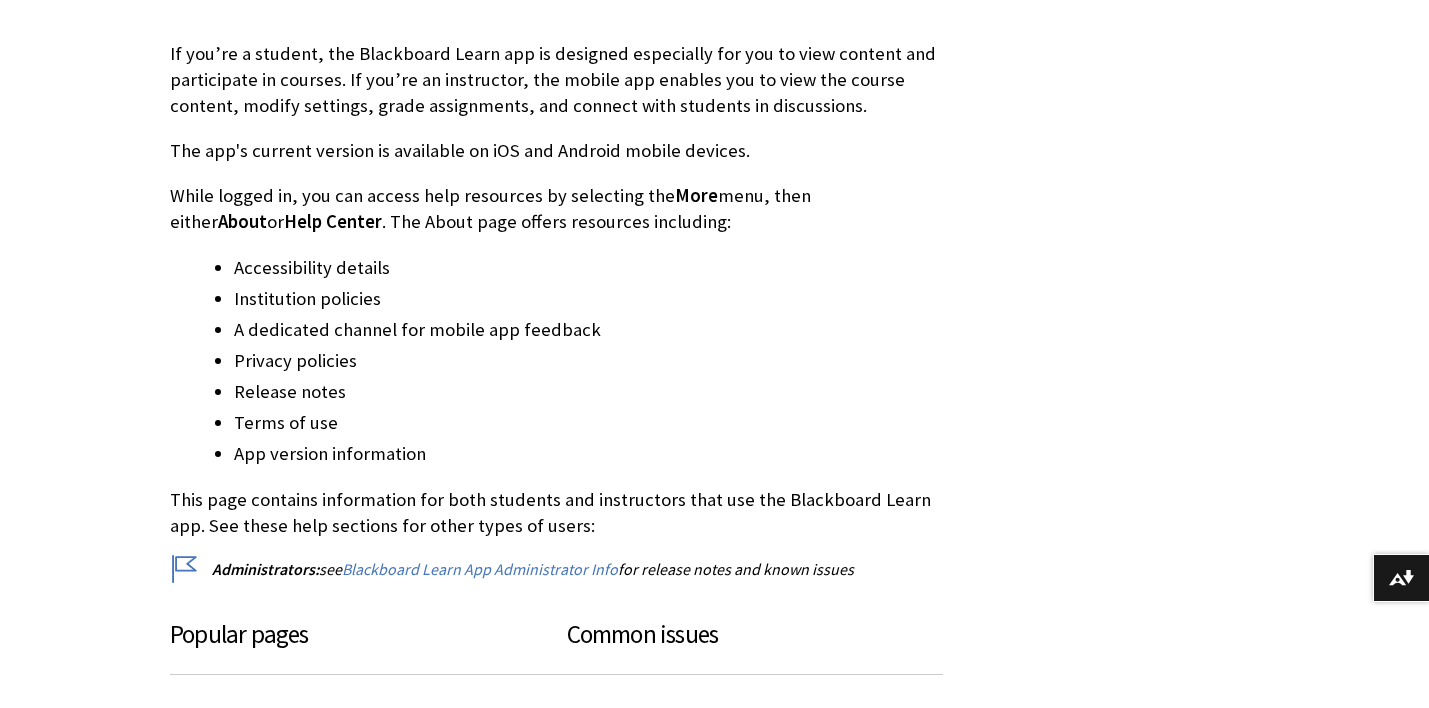 scroll, scrollTop: 810, scrollLeft: 0, axis: vertical 